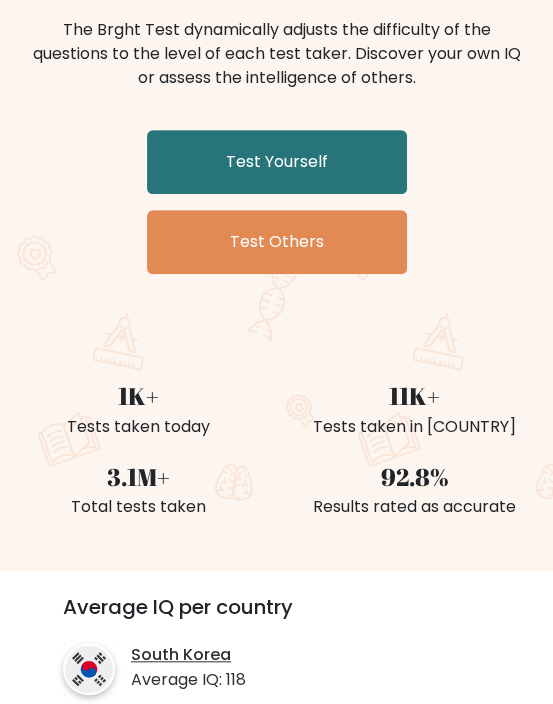 scroll, scrollTop: 166, scrollLeft: 0, axis: vertical 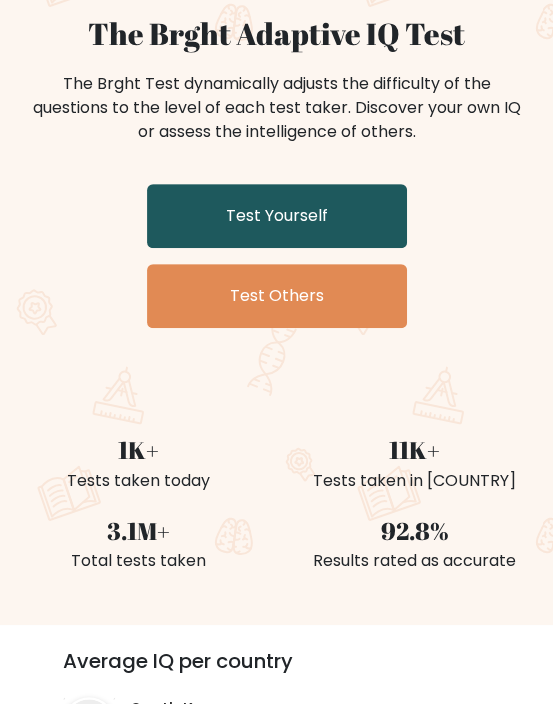 click on "Test Yourself" at bounding box center [277, 216] 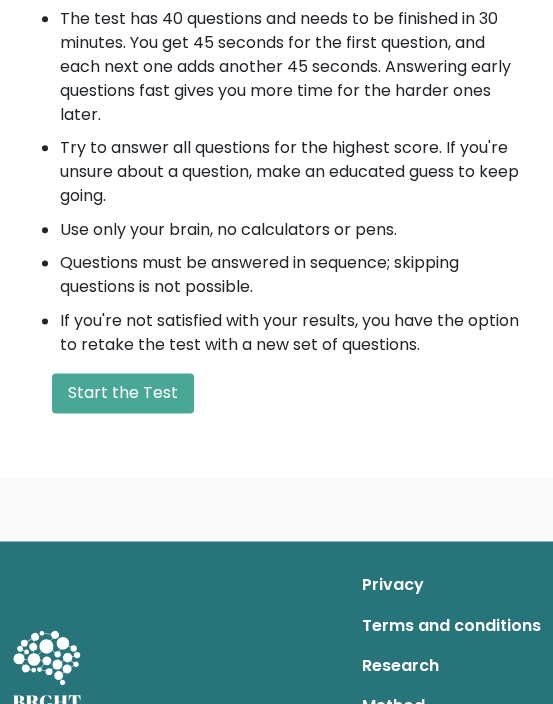 scroll, scrollTop: 833, scrollLeft: 0, axis: vertical 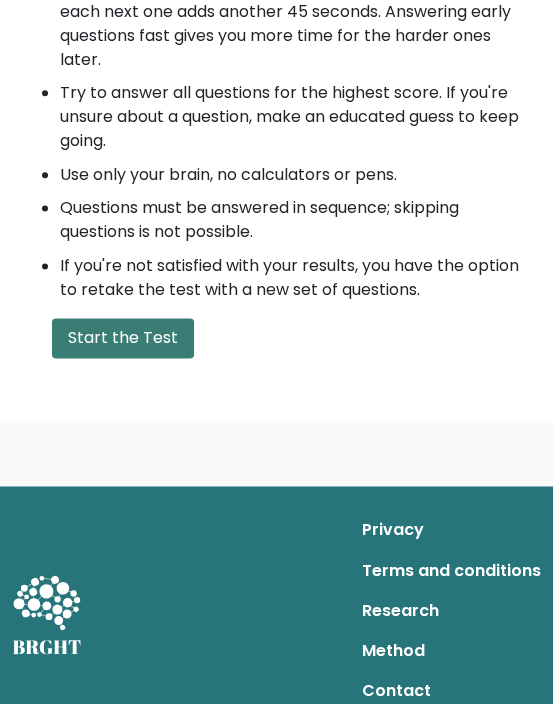 click on "Start the Test" at bounding box center [123, 338] 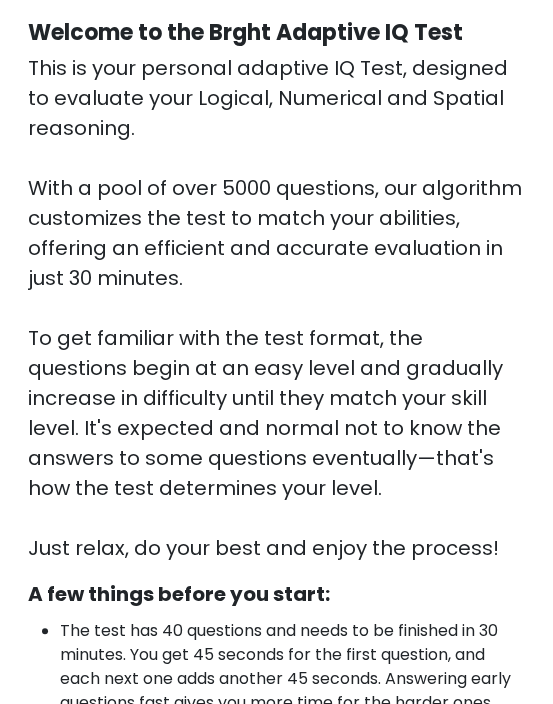 scroll, scrollTop: 0, scrollLeft: 0, axis: both 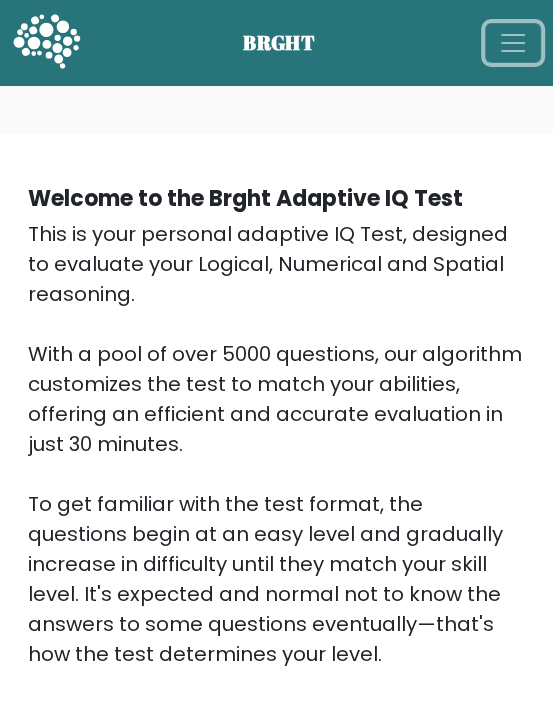 click at bounding box center [513, 43] 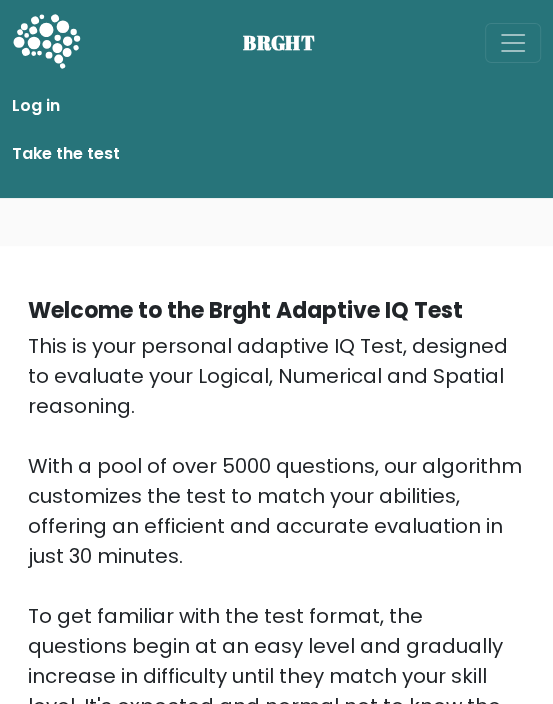 click on "Take the test" at bounding box center [276, 154] 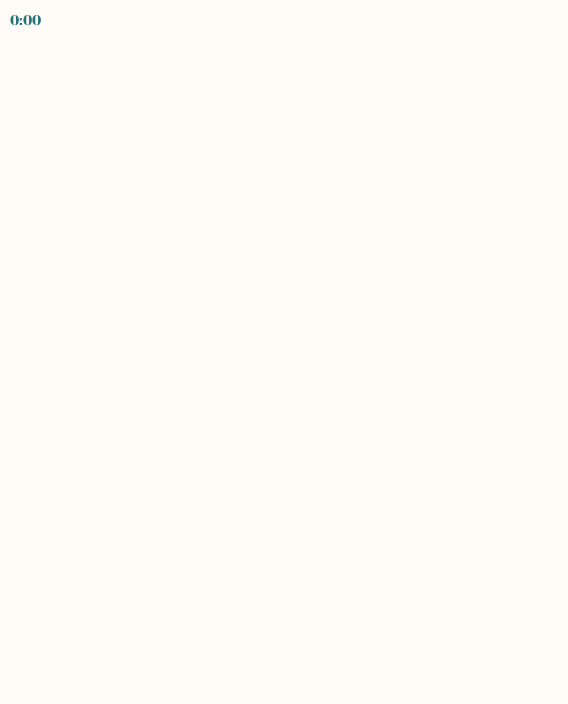 scroll, scrollTop: 0, scrollLeft: 0, axis: both 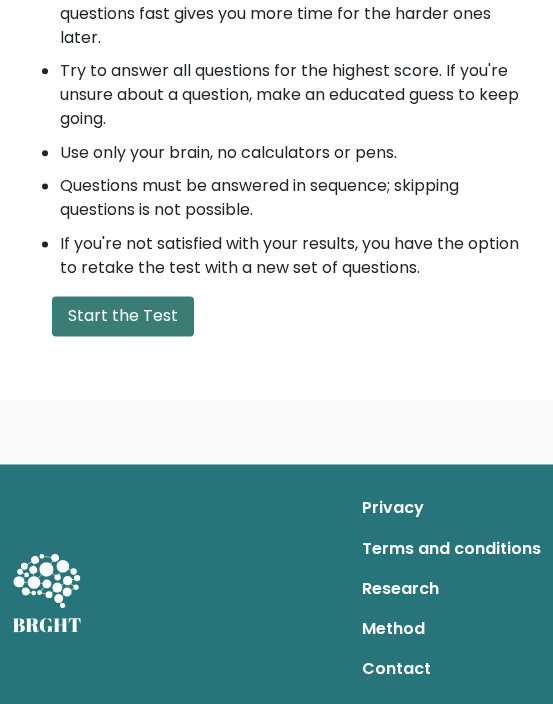 click on "Start the Test" at bounding box center (123, 316) 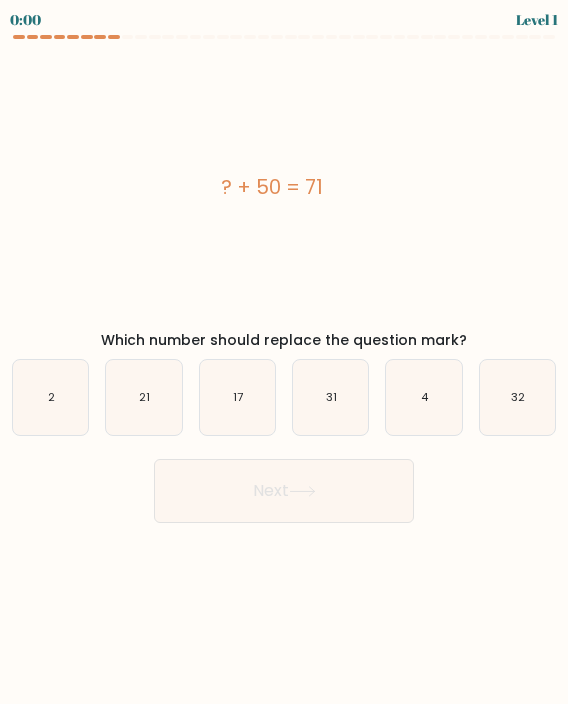 scroll, scrollTop: 0, scrollLeft: 0, axis: both 